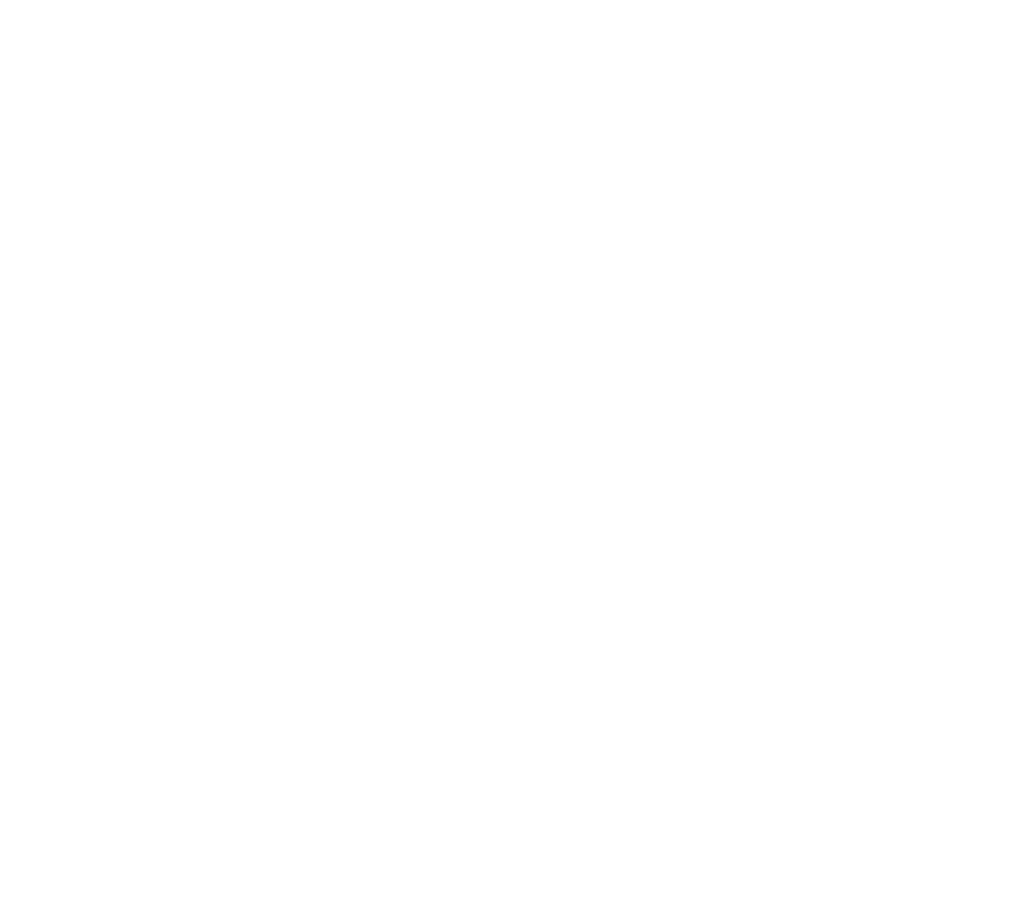 scroll, scrollTop: 0, scrollLeft: 0, axis: both 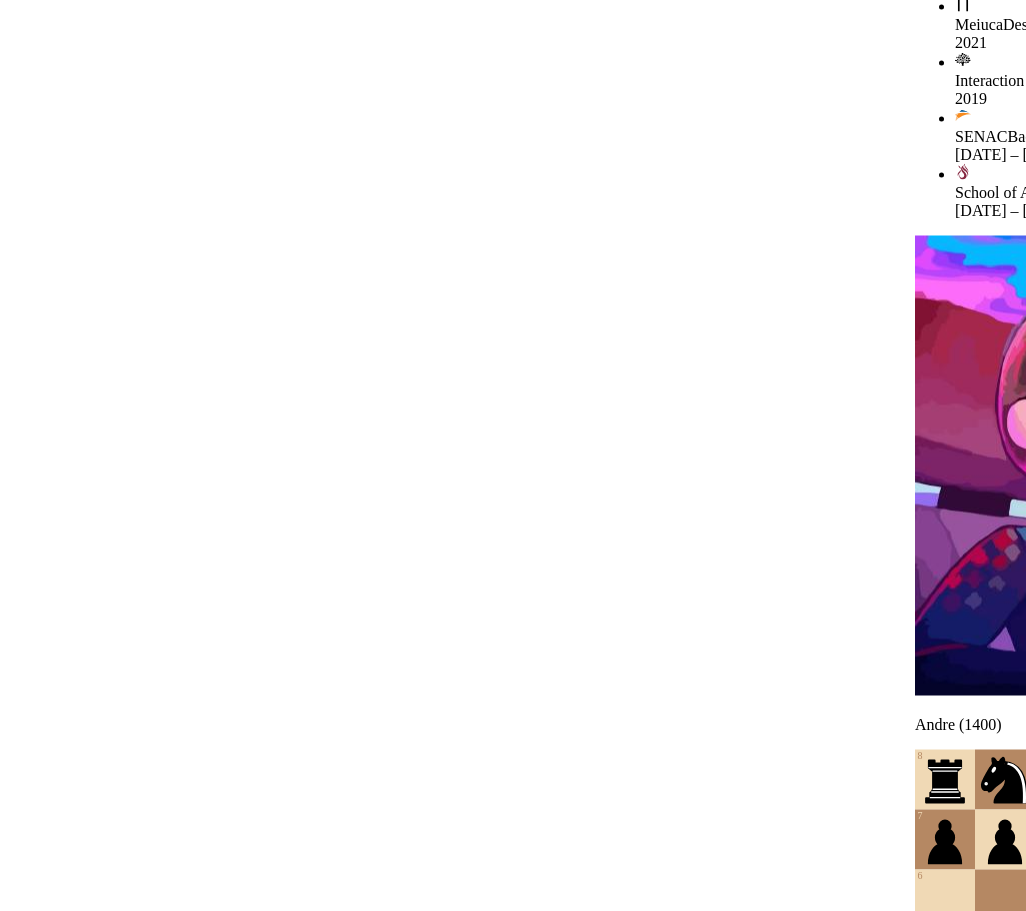 drag, startPoint x: 443, startPoint y: 170, endPoint x: 239, endPoint y: 308, distance: 246.29251 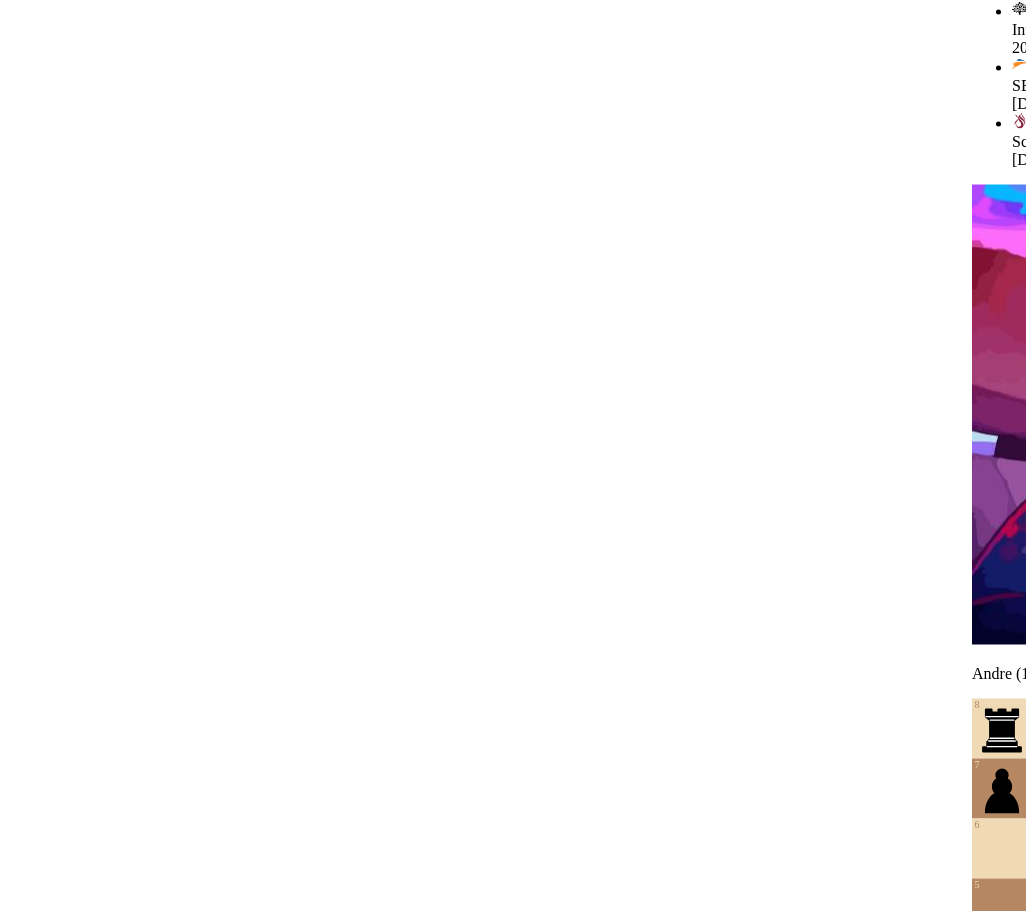 drag, startPoint x: 473, startPoint y: 267, endPoint x: 587, endPoint y: 134, distance: 175.17134 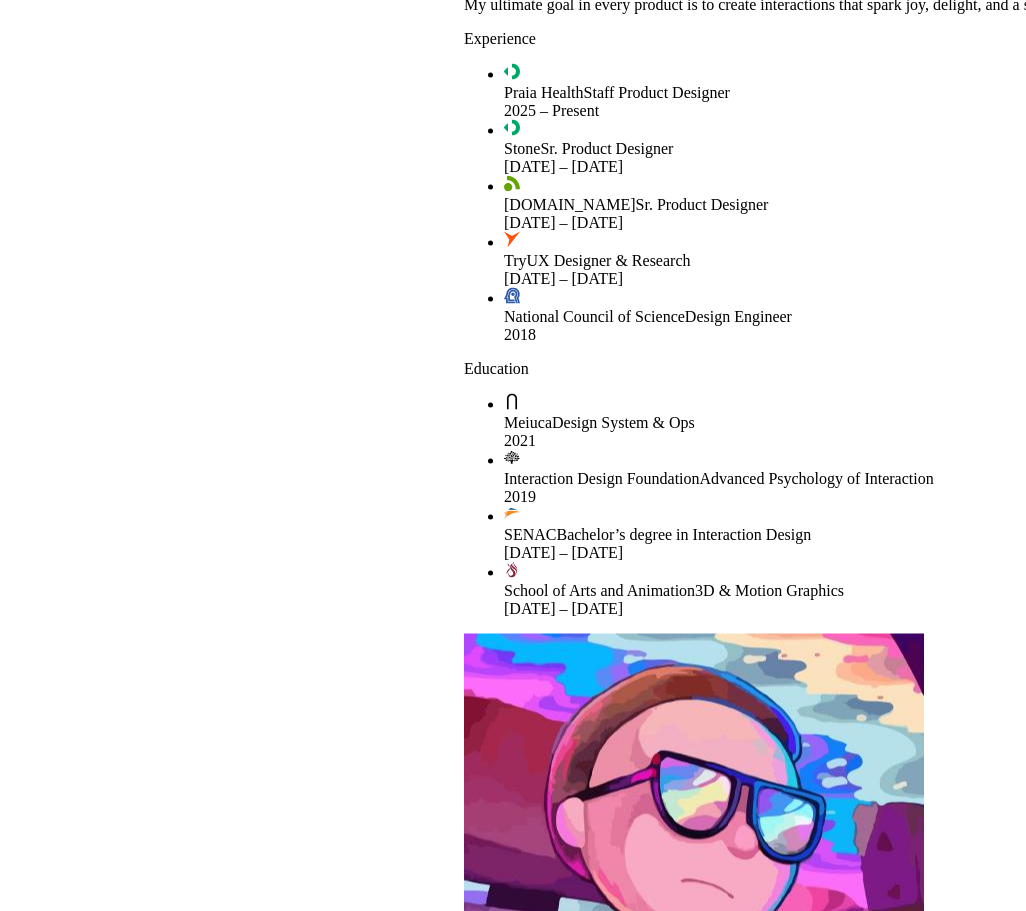 drag, startPoint x: 953, startPoint y: 248, endPoint x: 384, endPoint y: 747, distance: 756.8104 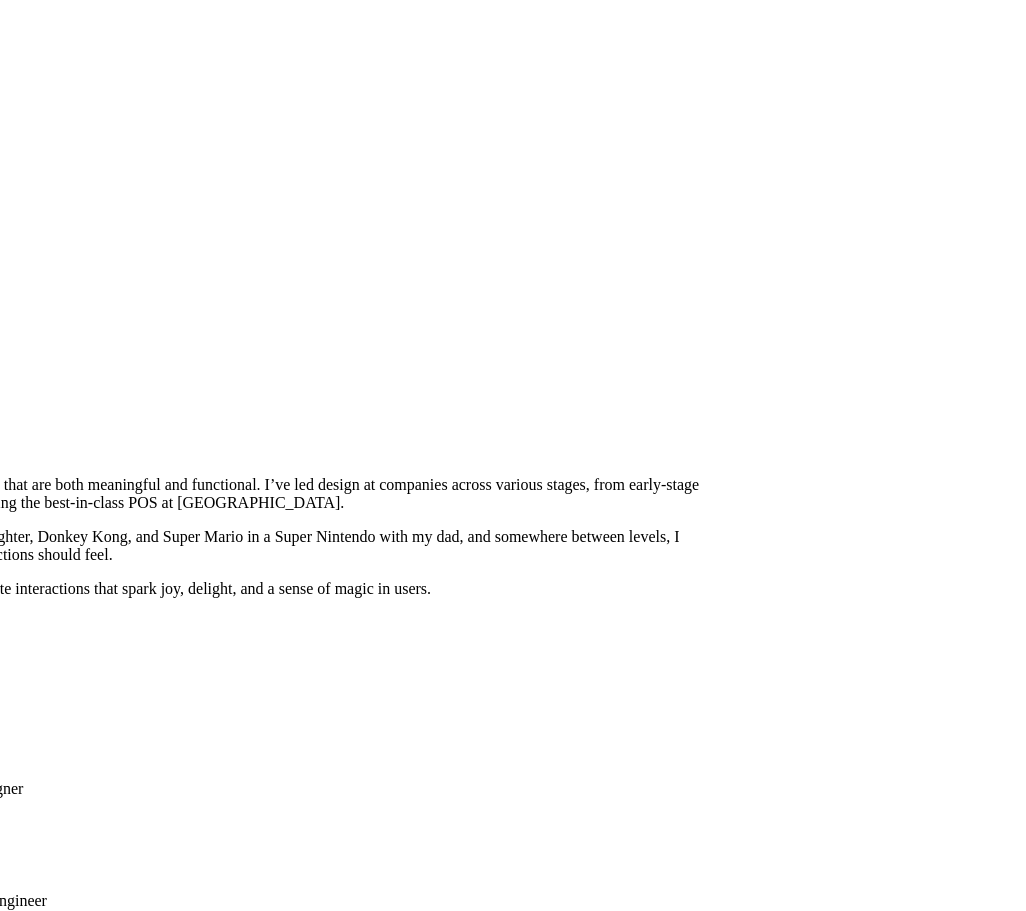 drag, startPoint x: 774, startPoint y: 196, endPoint x: 215, endPoint y: 579, distance: 677.62085 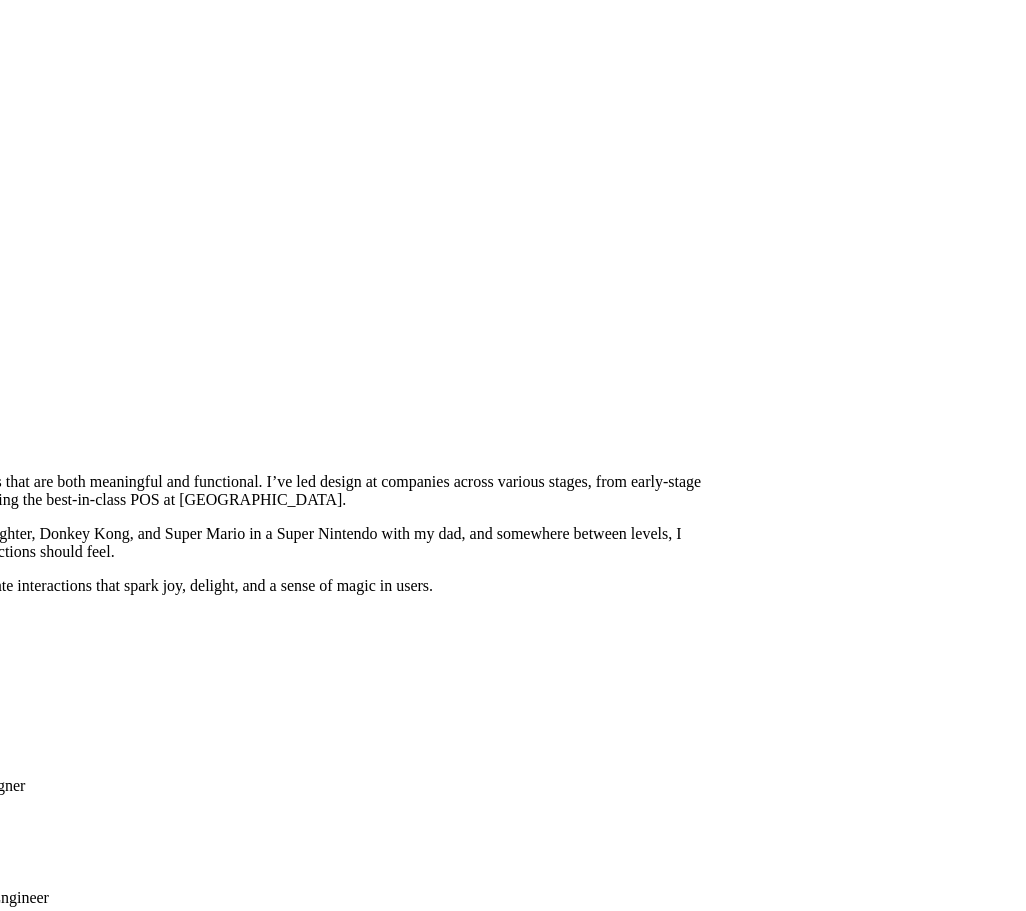 drag, startPoint x: 522, startPoint y: 274, endPoint x: 773, endPoint y: 570, distance: 388.09406 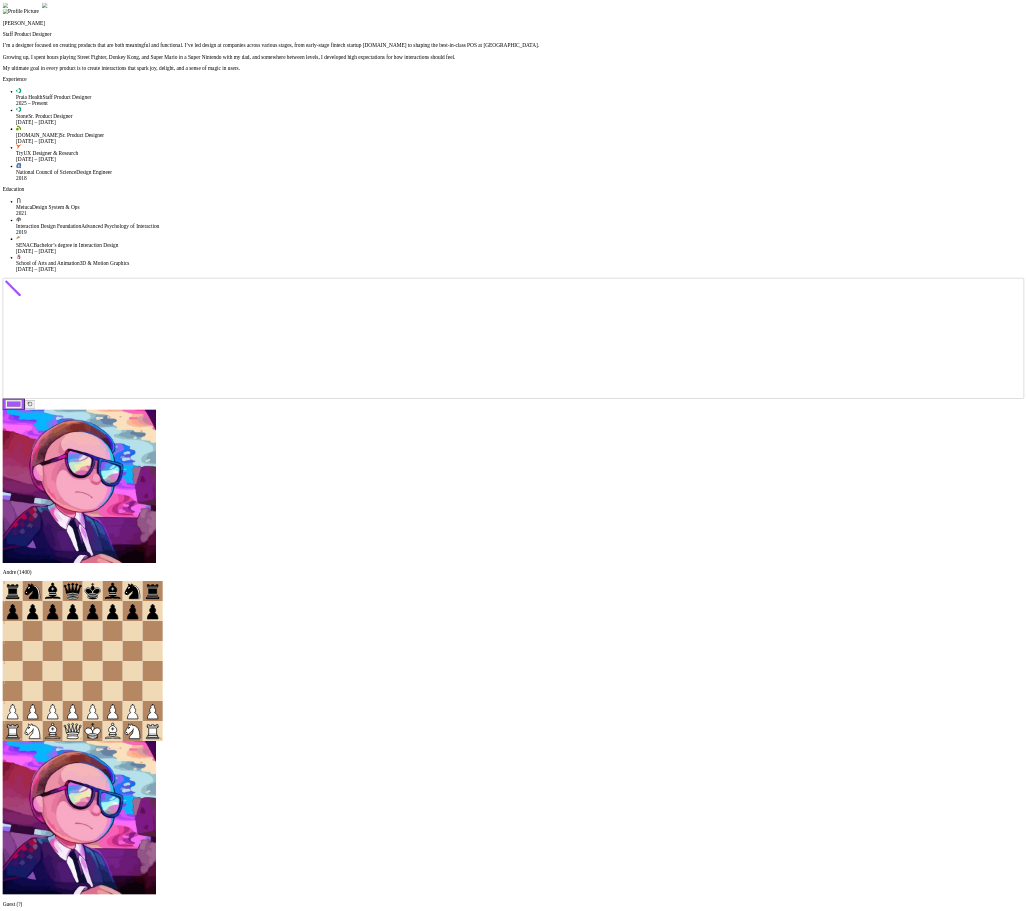 scroll, scrollTop: 0, scrollLeft: 0, axis: both 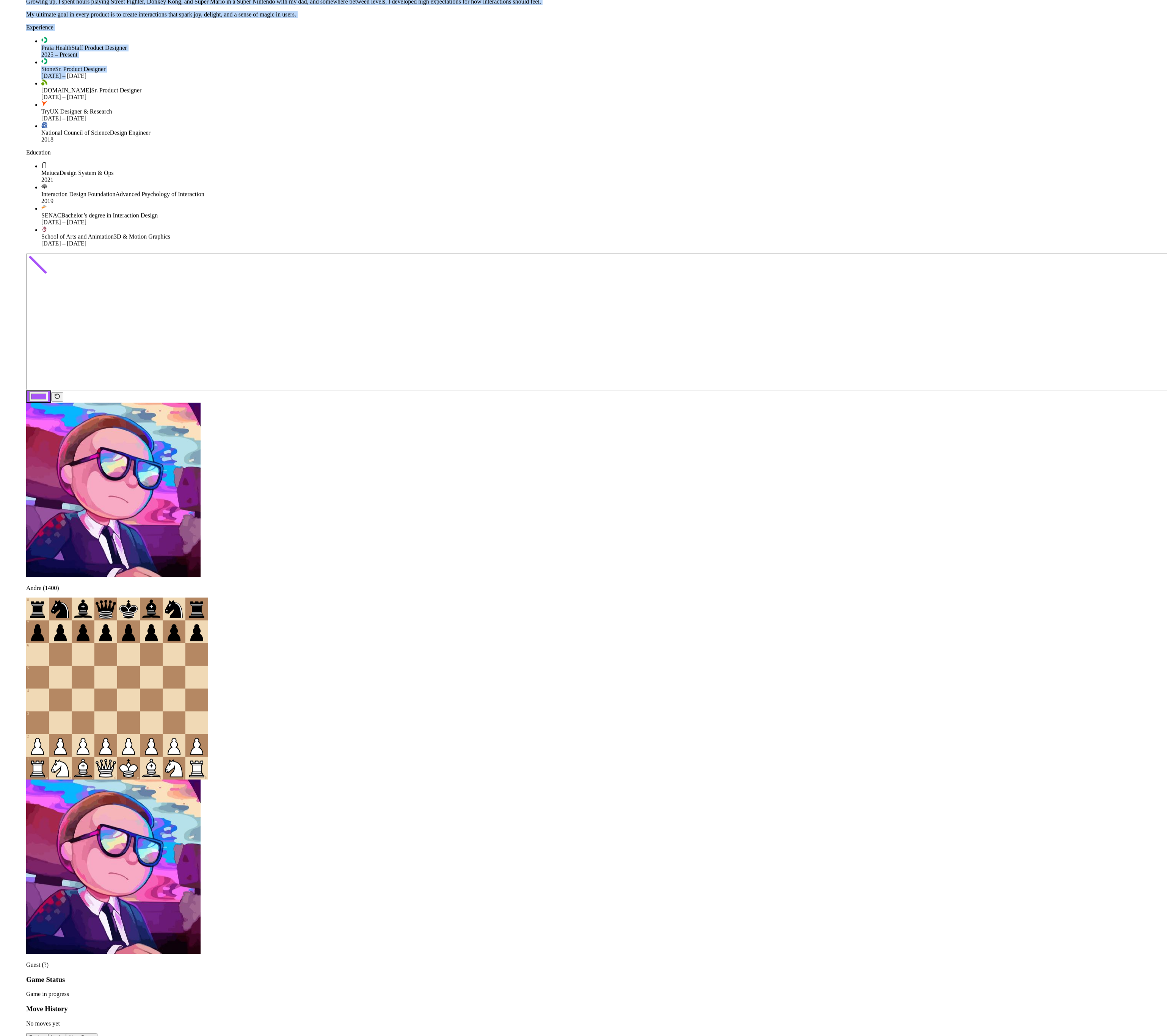 click on "[PERSON_NAME]   Staff Product Designer  I’m a designer focused on creating products that are both meaningful and functional. I’ve led design at companies across various stages, from early-stage fintech startup [DOMAIN_NAME] to shaping the best-in-class POS at [GEOGRAPHIC_DATA]. Growing up, I spent hours playing Street Fighter, Donkey Kong, and Super Mario in a Super Nintendo with my dad, and somewhere between levels, I developed high expectations for how interactions should feel.  My ultimate goal in every product is to create interactions that spark joy, delight, and a sense of magic in users. Experience  Praia Health   Staff Product Designer  2025 – Present  Stone   Sr. Product Designer  [DATE] – [DATE]  [DOMAIN_NAME]   Sr. Product Designer  [DATE] – [DATE]  Try   UX Designer & Research  [DATE] – [DATE]  National Council of Science   Design Engineer   2018 Education  Meiuca   Design System & Ops 2021  Interaction Design Foundation   Advanced Psychology of Interaction  2019  SENAC   Bachelor’s degree in Interaction Design  8 7 6" at bounding box center (607, 1631) 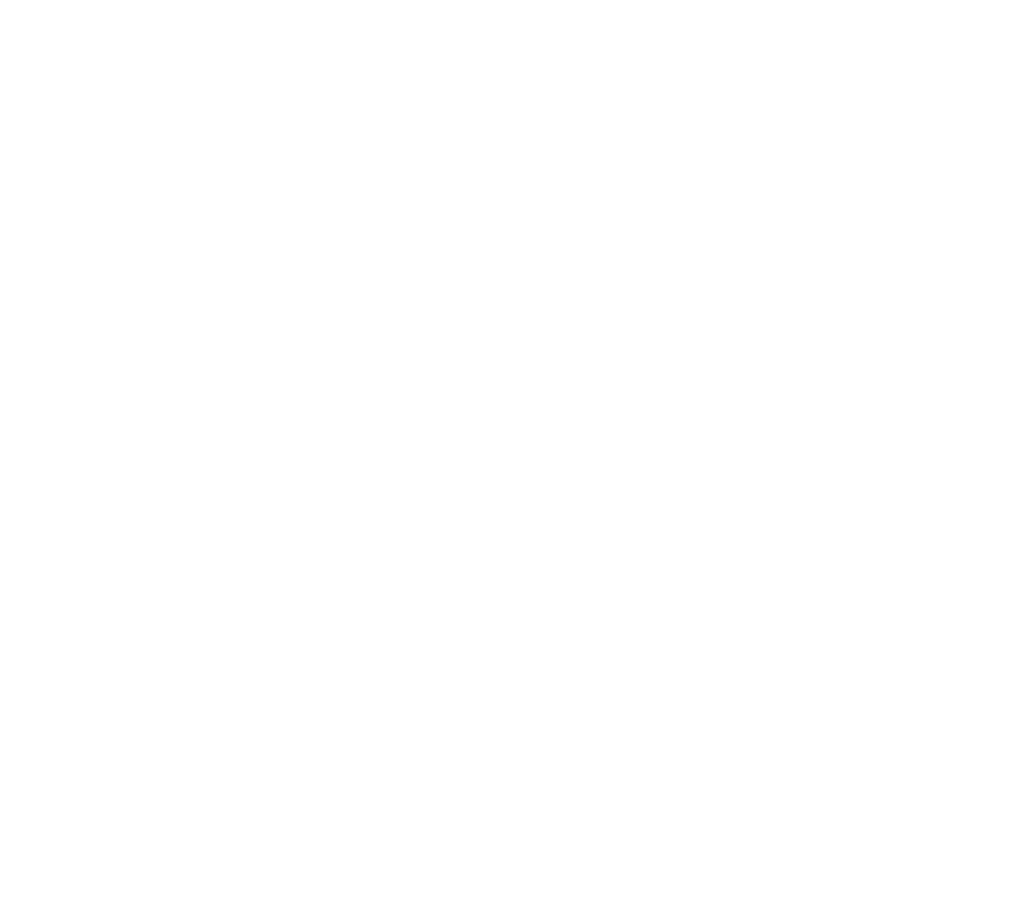 click at bounding box center (1600, -736) 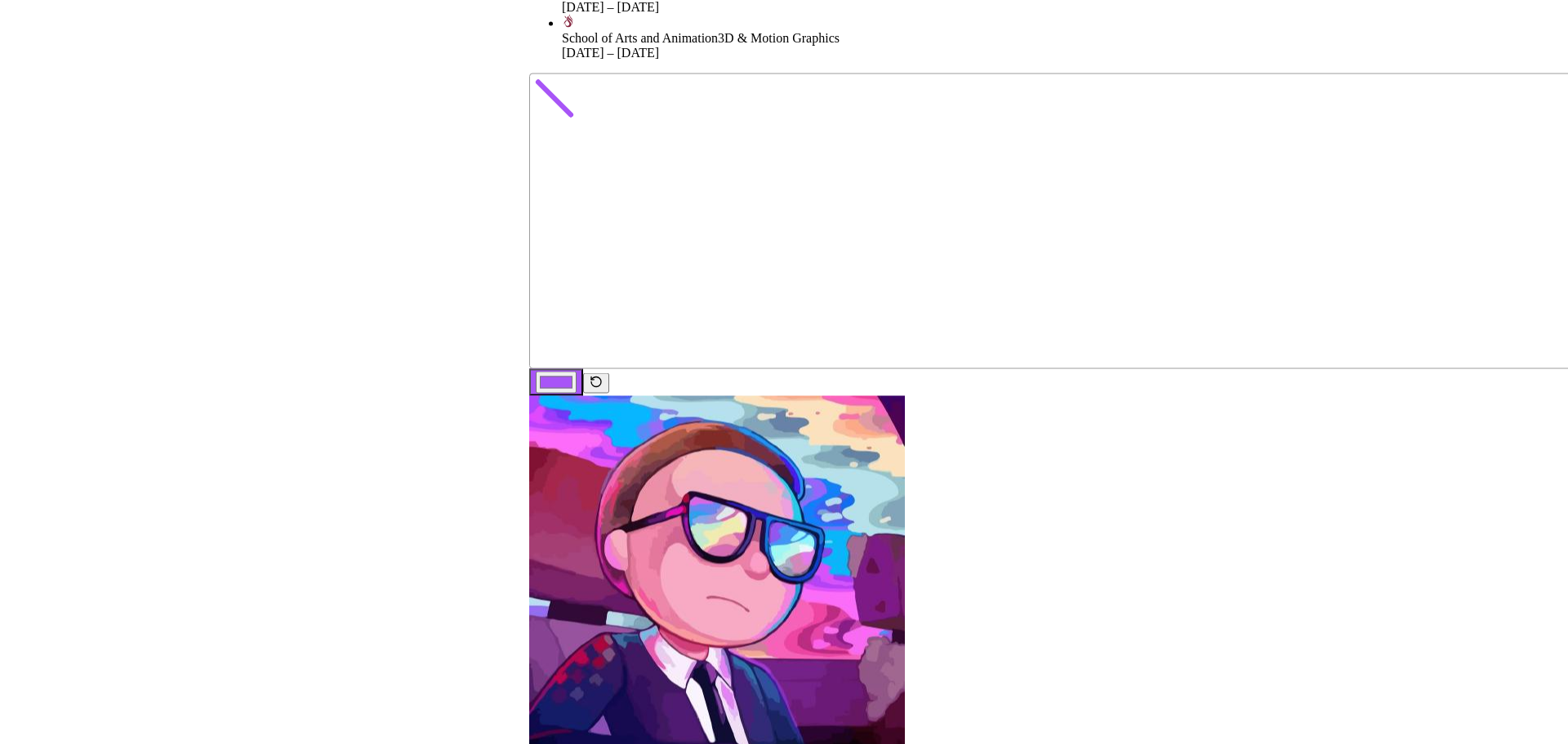 drag, startPoint x: 925, startPoint y: 367, endPoint x: 950, endPoint y: 335, distance: 40.60788 